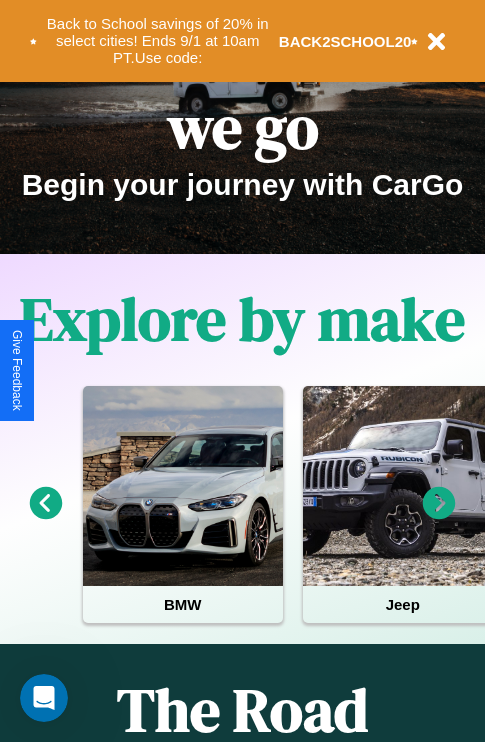 scroll, scrollTop: 308, scrollLeft: 0, axis: vertical 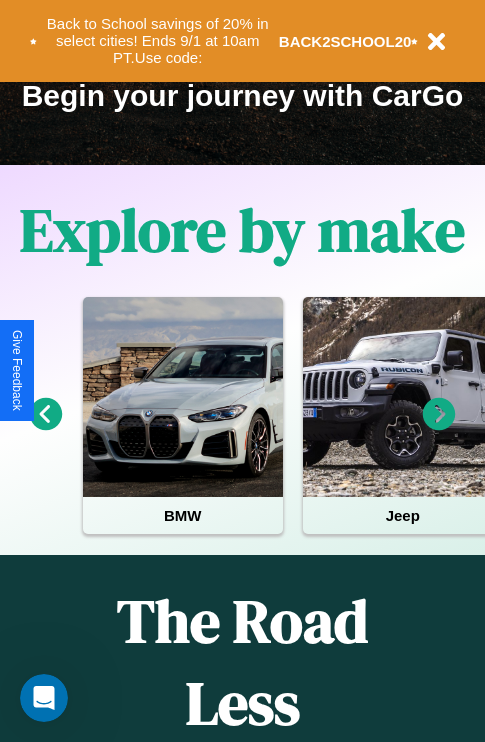 click 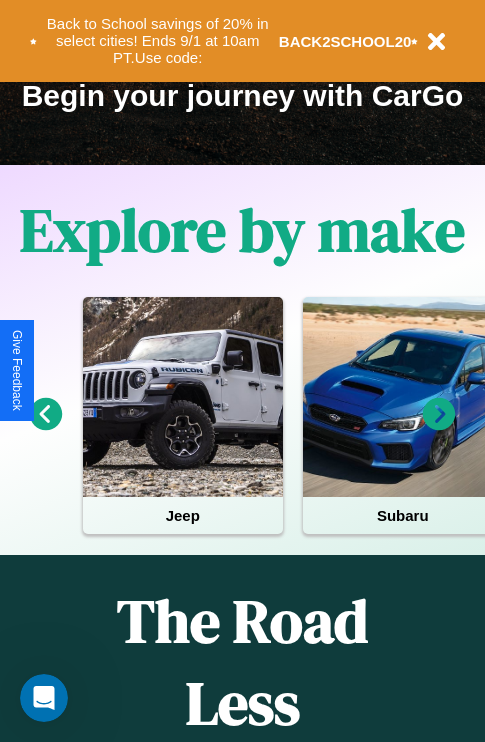 click 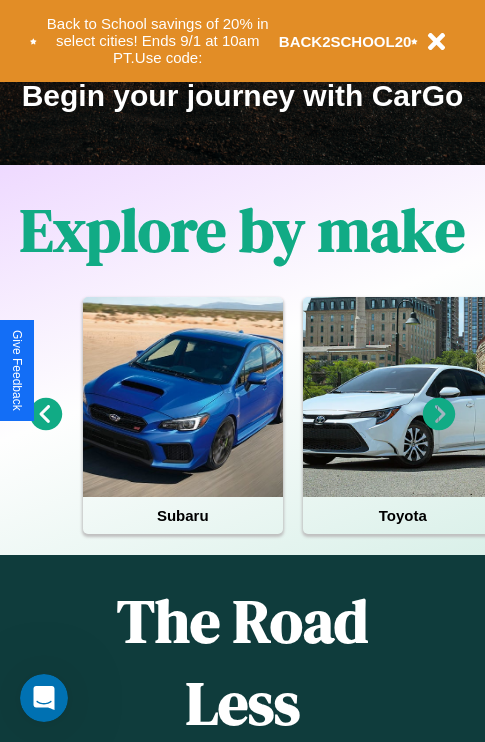 click 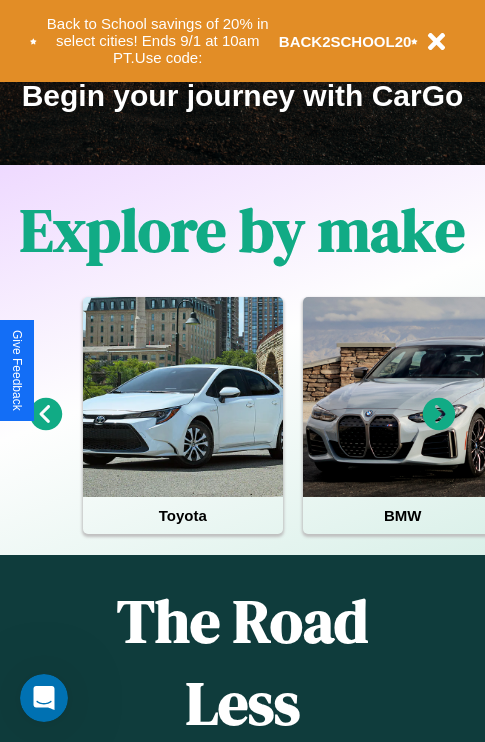 click 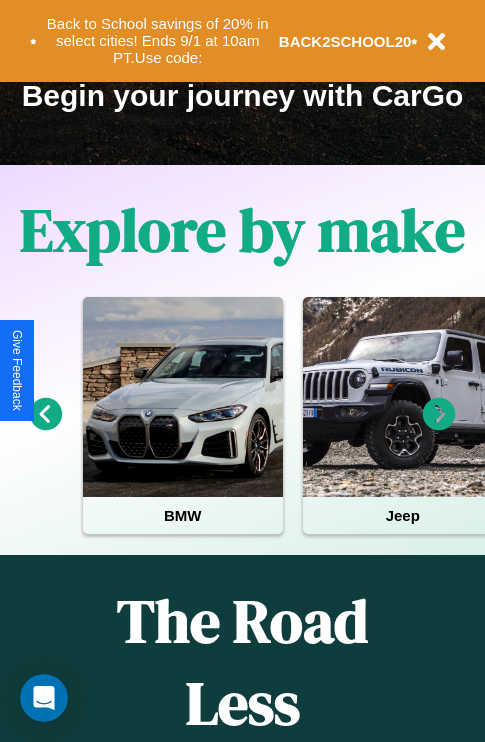 click 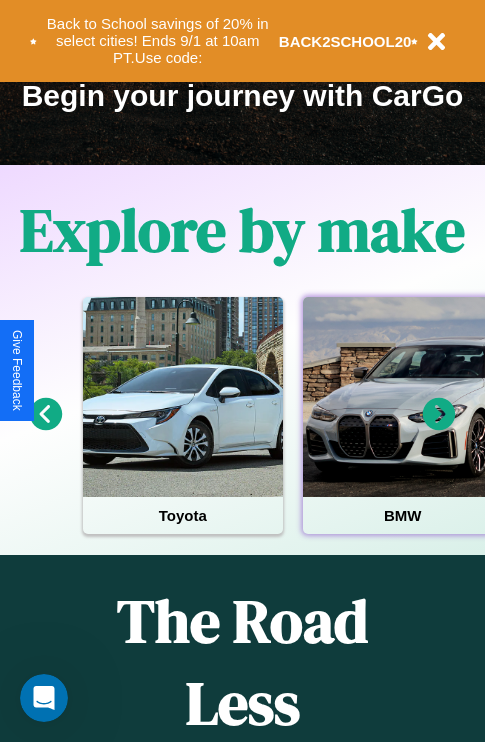 click at bounding box center [403, 397] 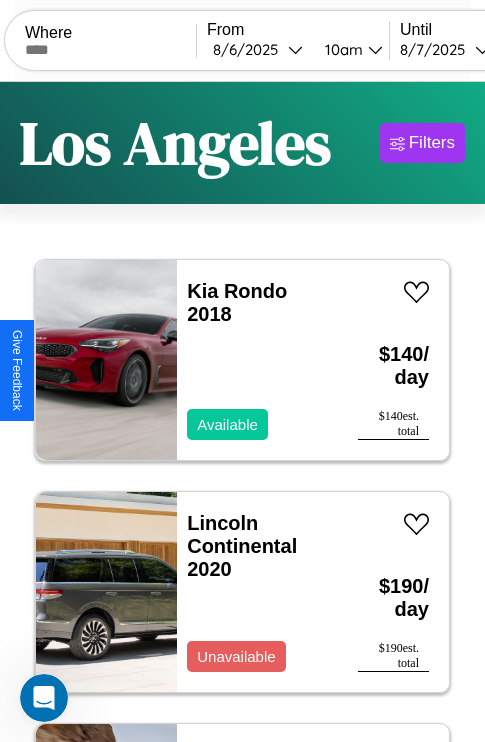 scroll, scrollTop: 79, scrollLeft: 0, axis: vertical 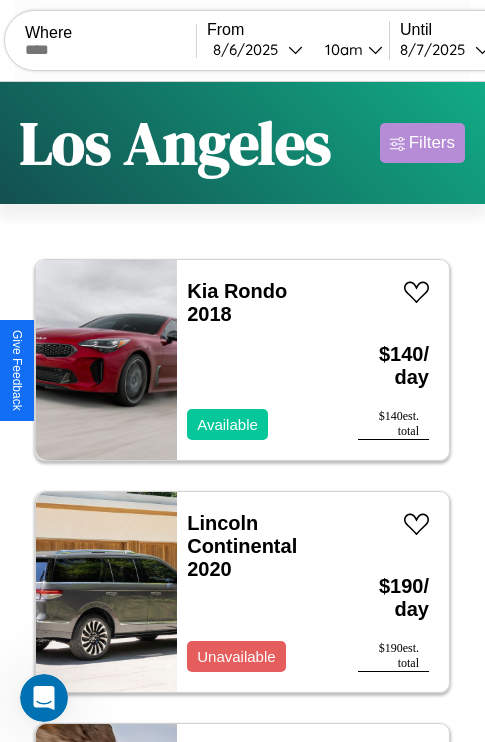 click on "Filters" at bounding box center (432, 143) 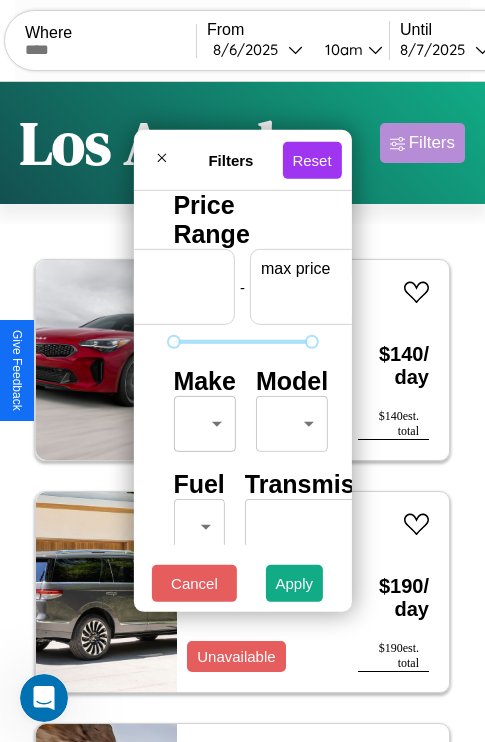 scroll, scrollTop: 0, scrollLeft: 124, axis: horizontal 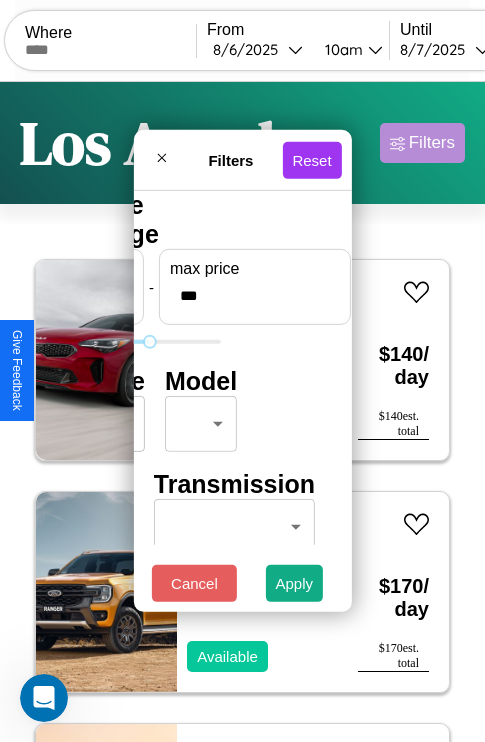 type on "***" 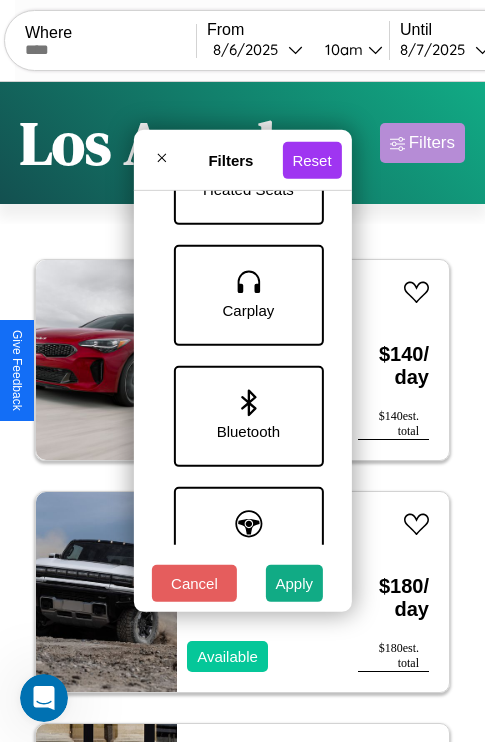 scroll, scrollTop: 1374, scrollLeft: 0, axis: vertical 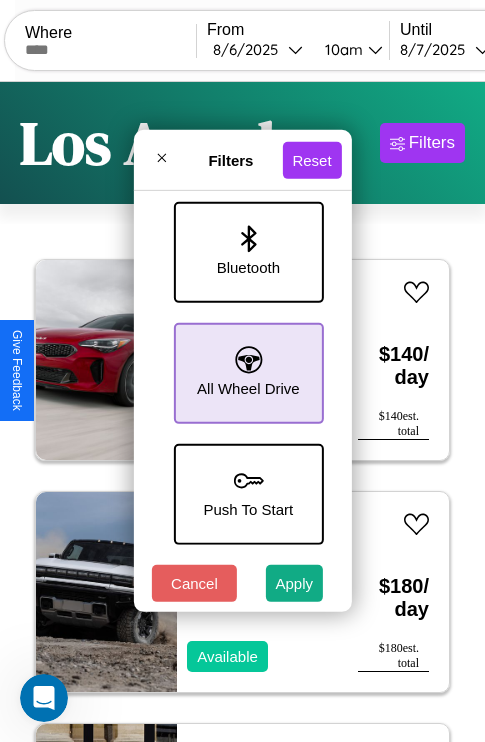 type on "**" 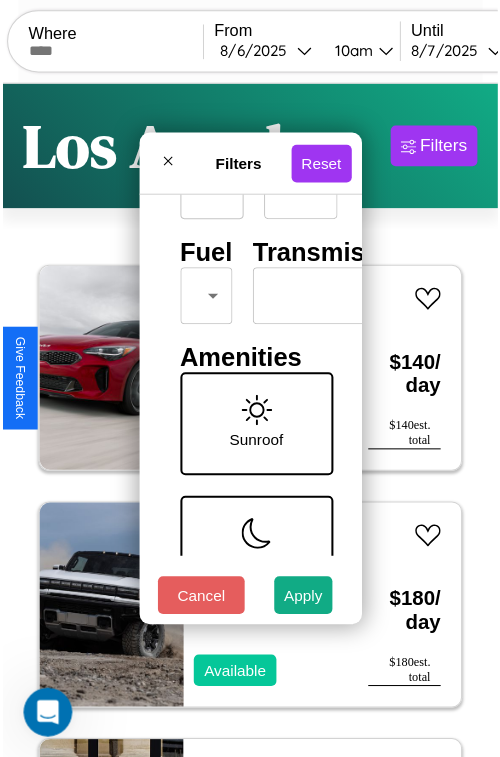 scroll, scrollTop: 59, scrollLeft: 0, axis: vertical 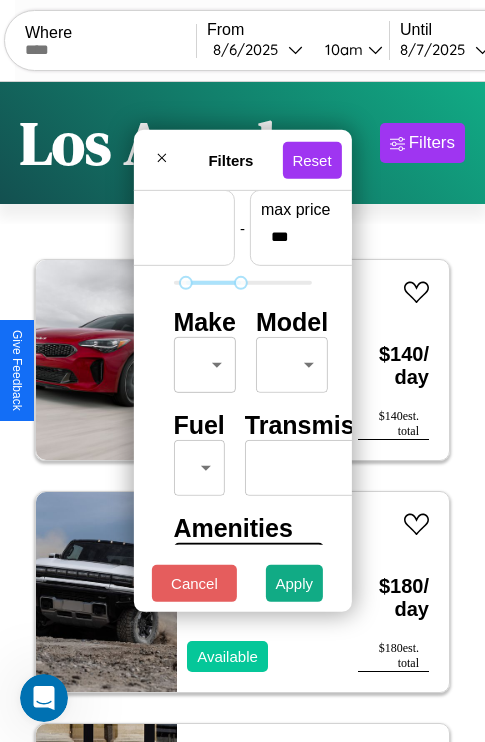 click on "CarGo Where From [DATE] [TIME] Until [DATE] [TIME] Become a Host Login Sign Up [CITY] Filters 35  cars in this area These cars can be picked up in this city. Kia   Rondo   2018 Available $ 140  / day $ 140  est. total Hummer   H1   2024 Available $ 180  / day $ 180  est. total Alfa Romeo   164   2018 Available $ 110  / day $ 110  est. total Aston Martin   DB9   2018 Available $ 200  / day $ 200  est. total Lincoln   Continental   2020 Available $ 190  / day $ 190  est. total Mercedes   GLS-Class   2022 Available $ 50  / day $ 50  est. total Hummer   H3   2017 Available $ 180  / day $ 180  est. total Lexus   CT   2014 Available $ 60  / day $ 60  est. total Chrysler   Vision   2023 Available $ 60  / day $ 60  est. total Acura   MDX   2018 Available $ 110  / day $ 110  est. total Toyota   Camry Solara   2021 Available $ 200  / day $ 200  est. total GMC   ACL   2021 Unavailable $ 190  / day $ 190  est. total Hyundai   Sonata   2022 Unavailable $ 140  / day $ 140  est. total Jaguar   E-PACE   2017 $ $" at bounding box center (242, 412) 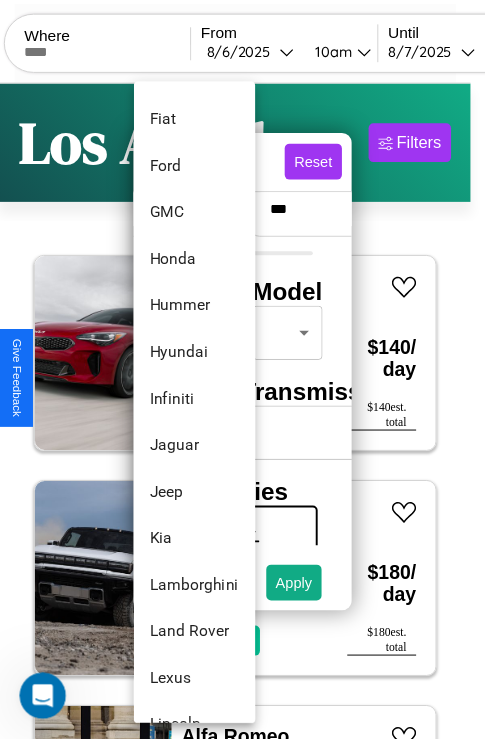 scroll, scrollTop: 662, scrollLeft: 0, axis: vertical 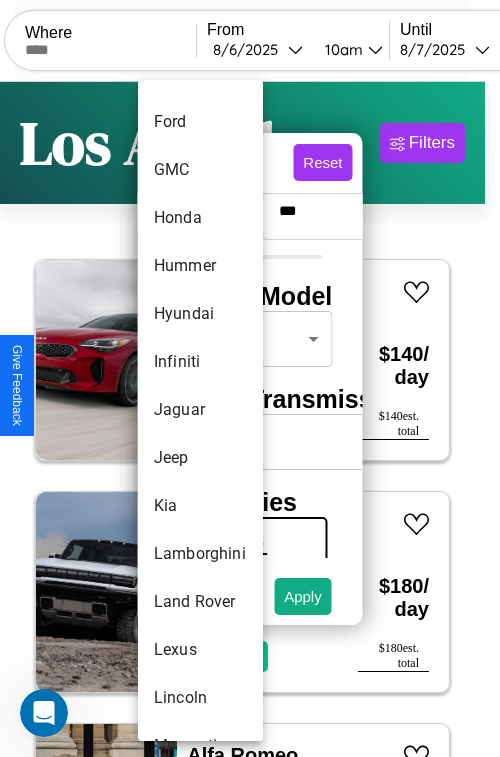 click on "Jaguar" at bounding box center [200, 410] 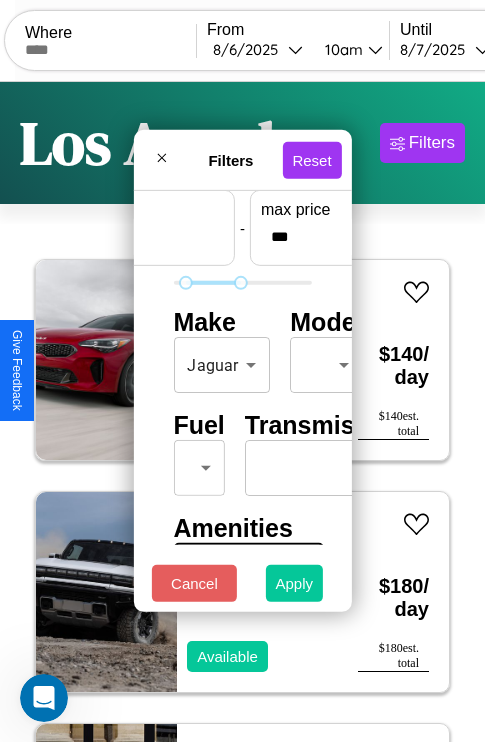 click on "Apply" at bounding box center [295, 583] 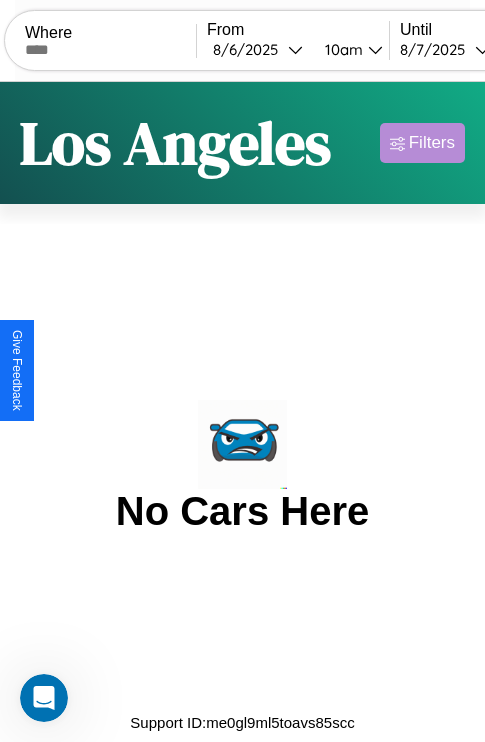 click on "Filters" at bounding box center (432, 143) 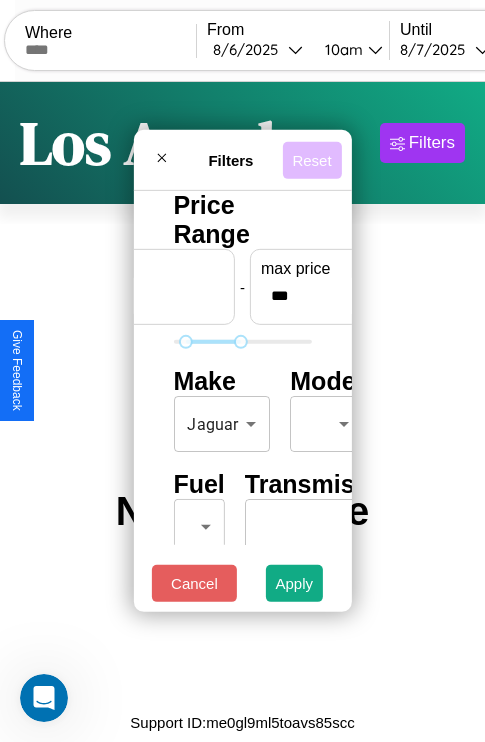 click on "Reset" at bounding box center (311, 159) 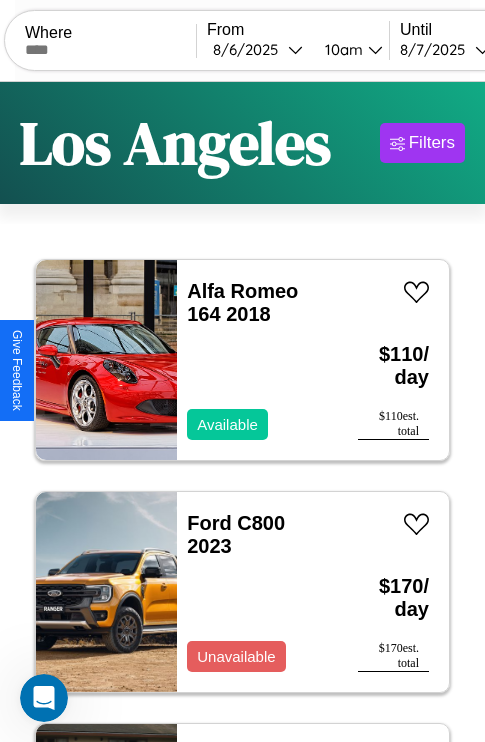 scroll, scrollTop: 95, scrollLeft: 0, axis: vertical 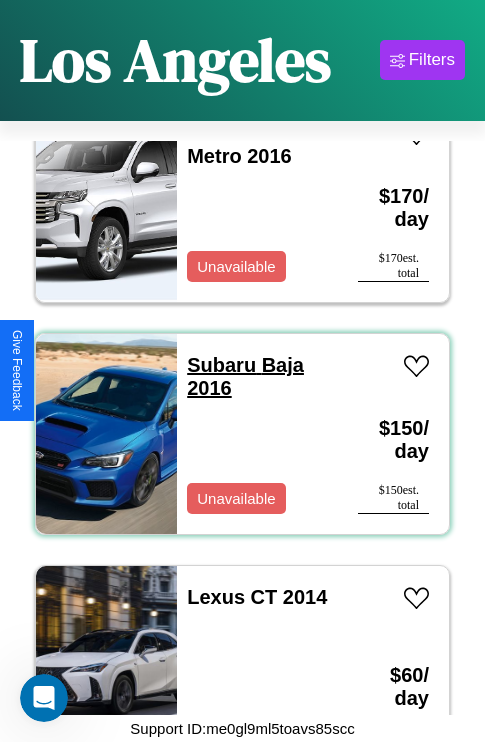 click on "Subaru   Baja   2016" at bounding box center (245, 376) 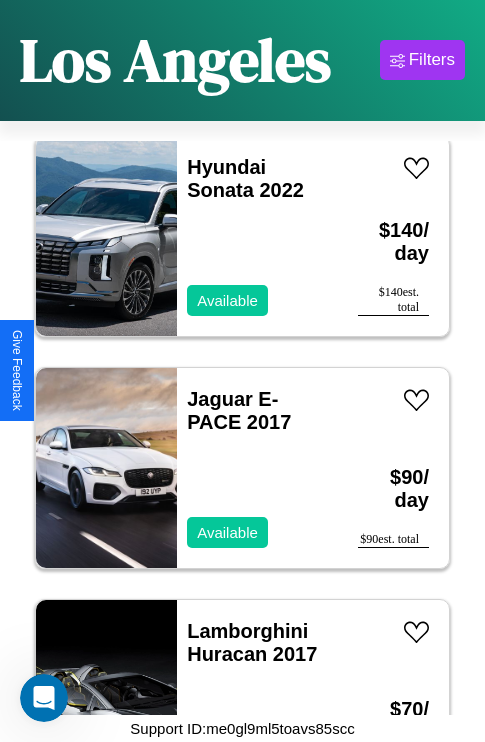 scroll, scrollTop: 4715, scrollLeft: 0, axis: vertical 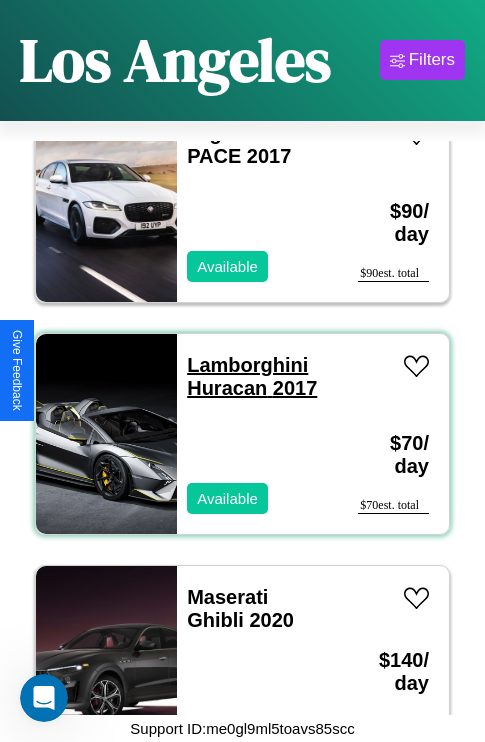 click on "Lamborghini   Huracan   2017" at bounding box center (252, 376) 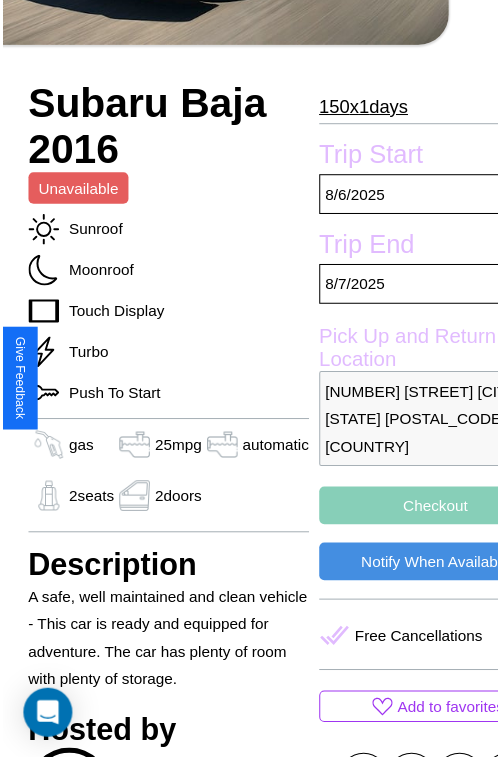 scroll, scrollTop: 678, scrollLeft: 84, axis: both 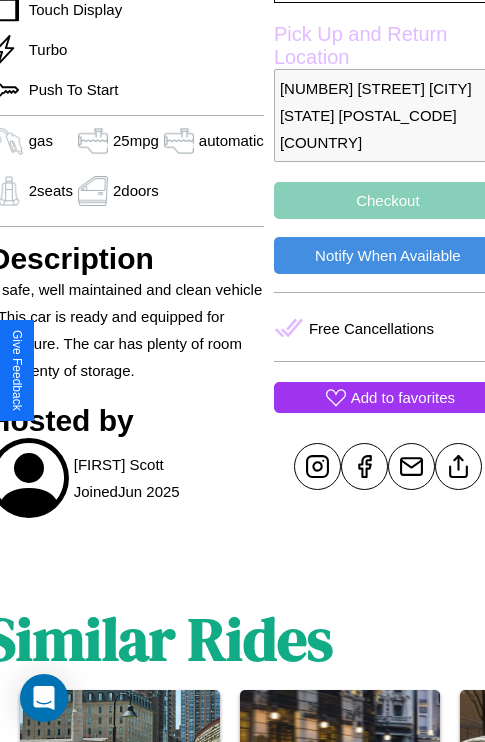 click on "Add to favorites" at bounding box center (403, 397) 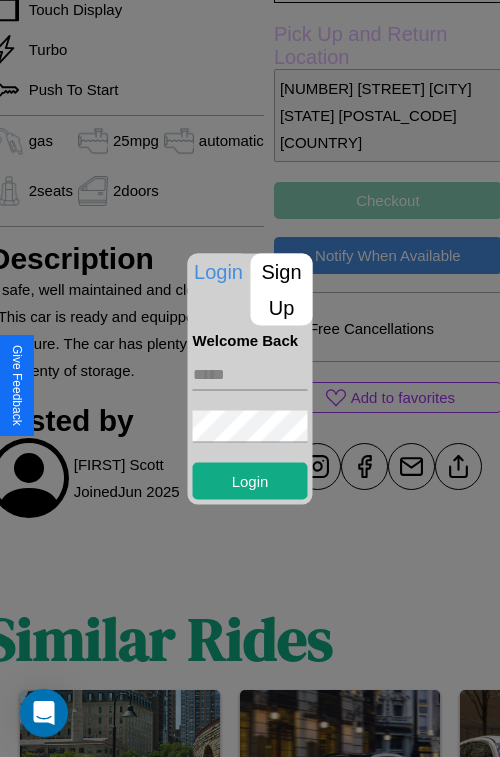click on "Sign Up" at bounding box center [282, 289] 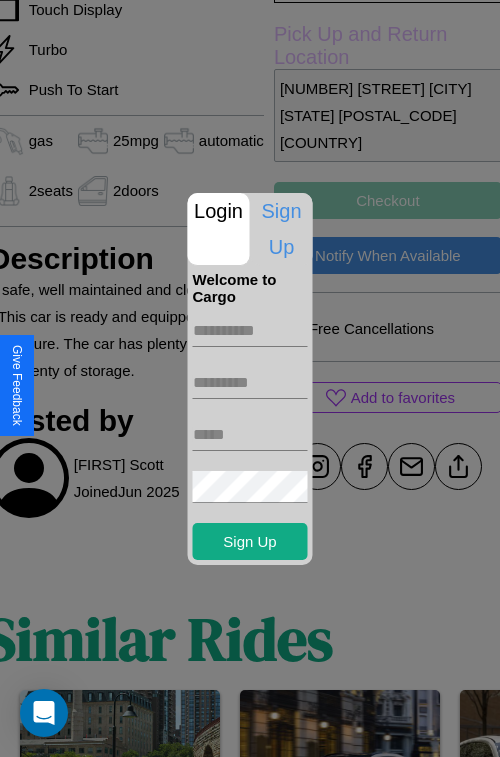click at bounding box center [250, 331] 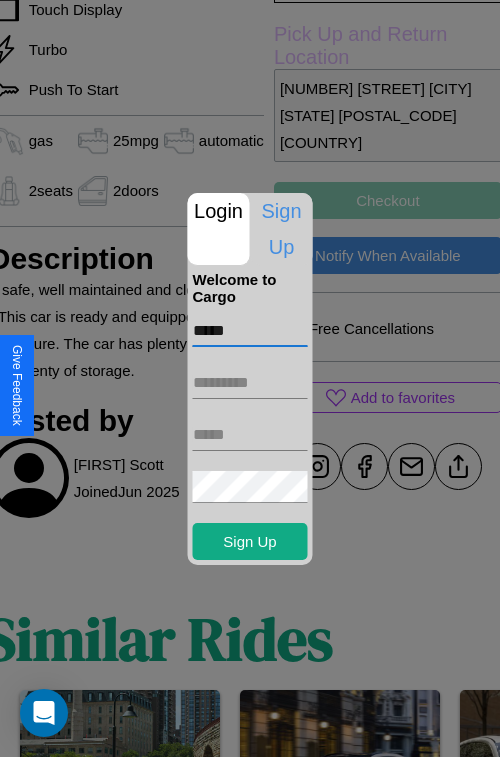 type on "*****" 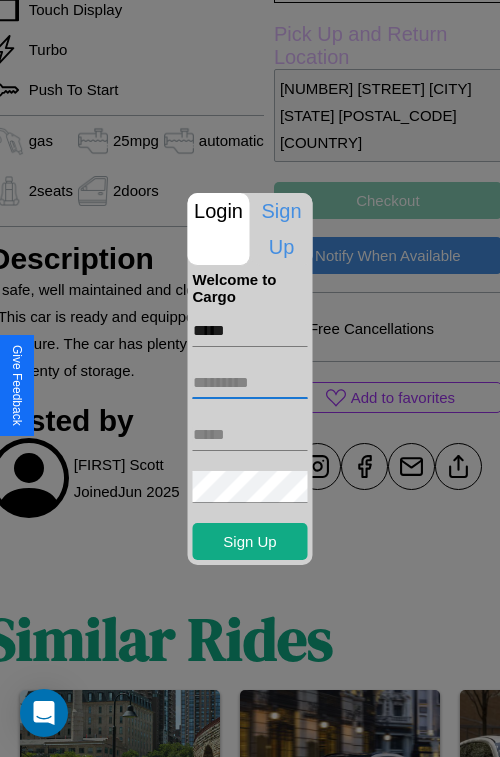 click at bounding box center [250, 383] 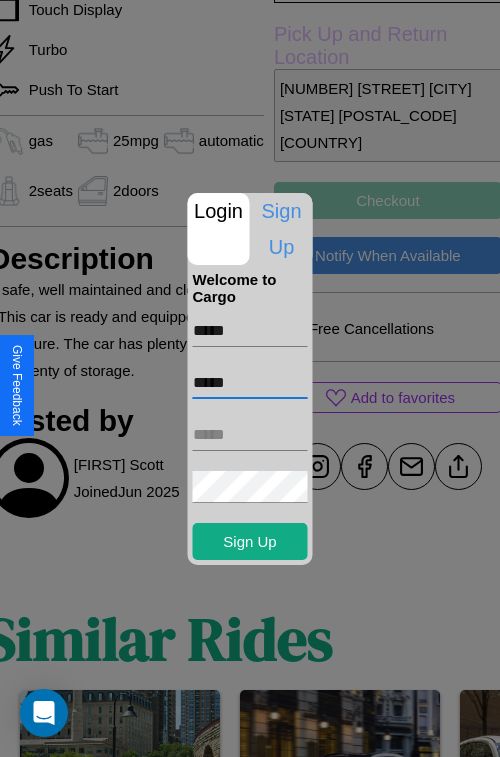 type on "*****" 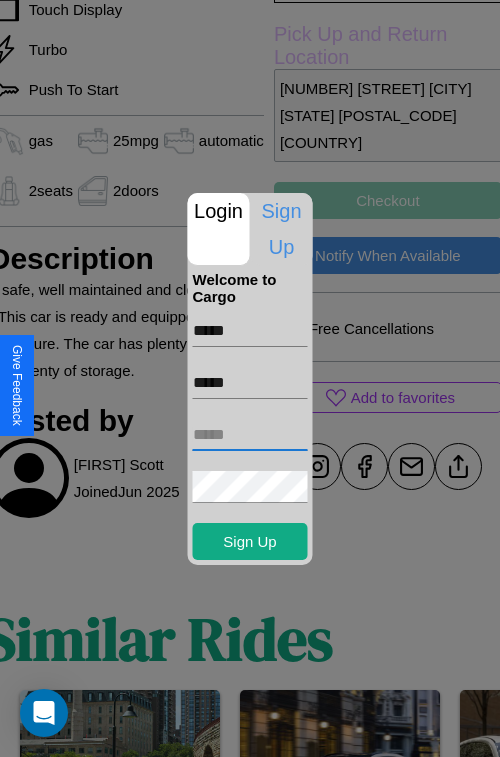 click at bounding box center [250, 435] 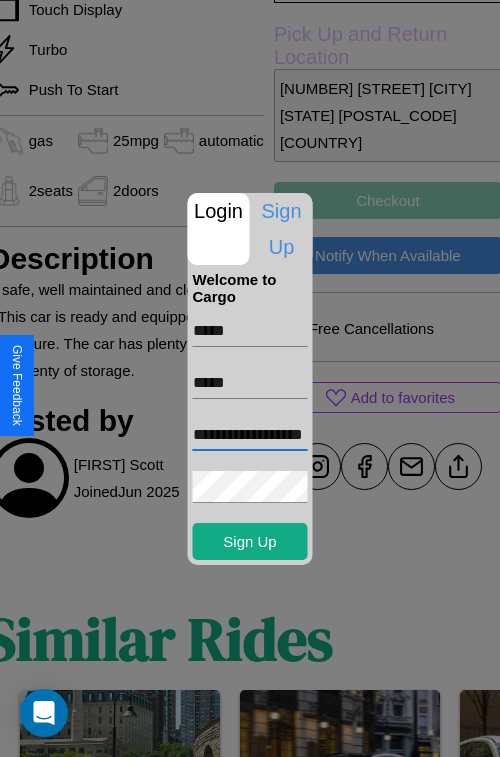 scroll, scrollTop: 0, scrollLeft: 40, axis: horizontal 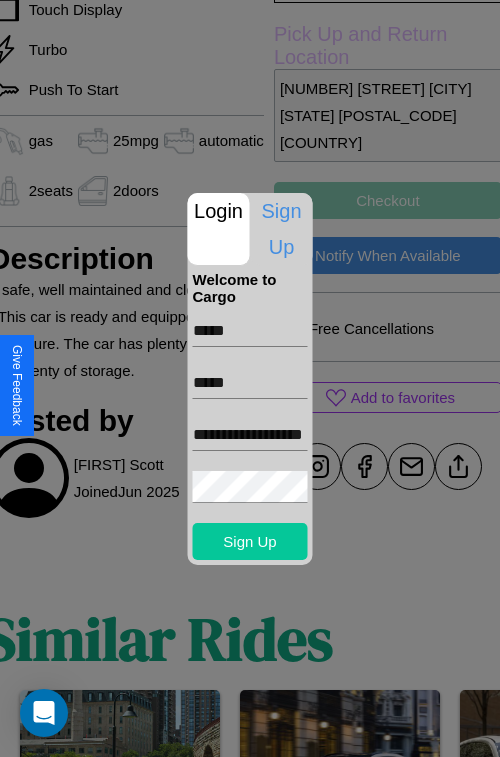 click on "Sign Up" at bounding box center [250, 541] 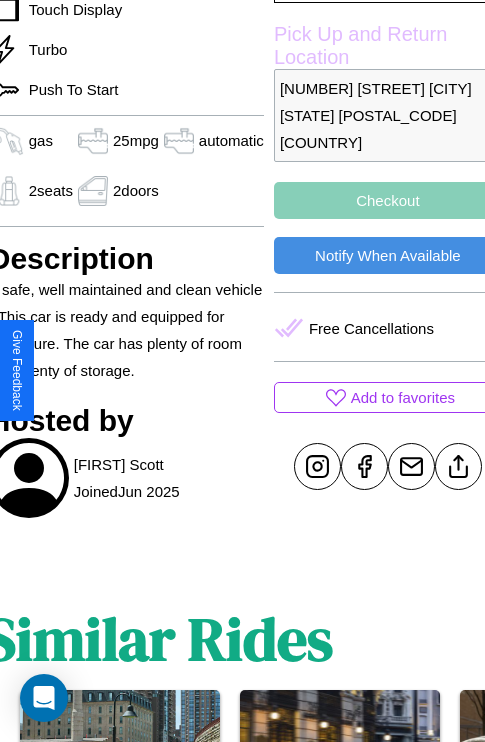 scroll, scrollTop: 678, scrollLeft: 84, axis: both 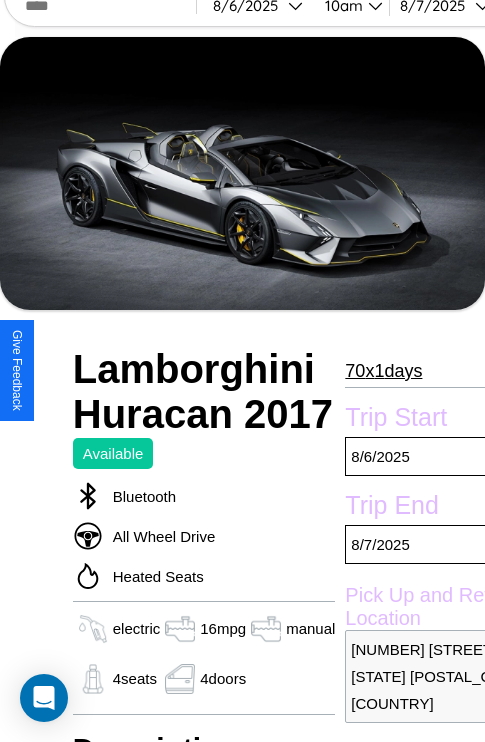 click on "70  x  1  days" at bounding box center [383, 371] 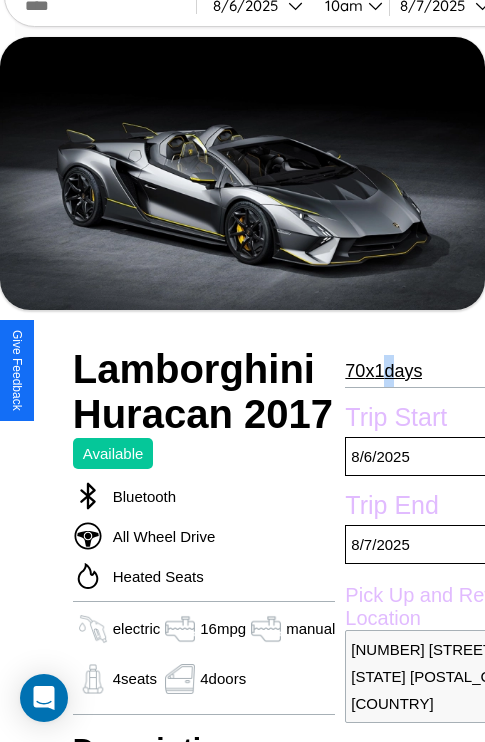click on "70  x  1  days" at bounding box center [383, 371] 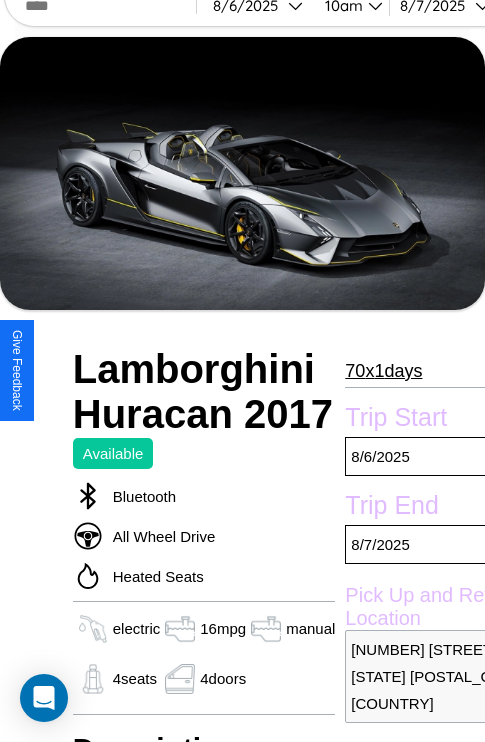 click on "70  x  1  days" at bounding box center (383, 371) 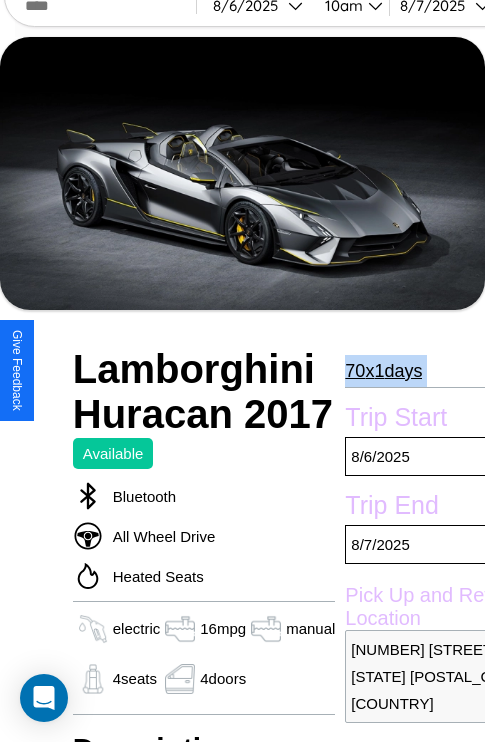click on "70  x  1  days" at bounding box center [383, 371] 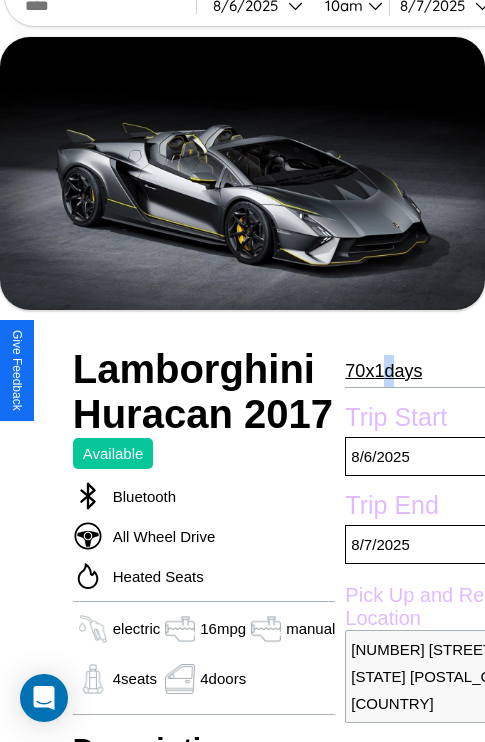 click on "70  x  1  days" at bounding box center (383, 371) 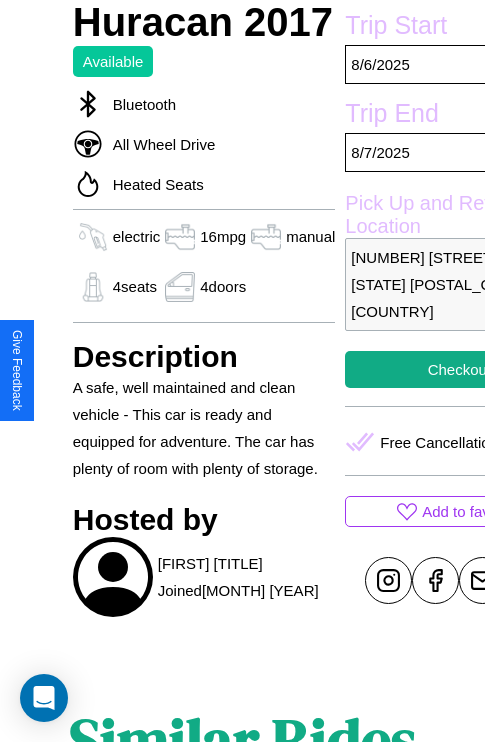 scroll, scrollTop: 822, scrollLeft: 0, axis: vertical 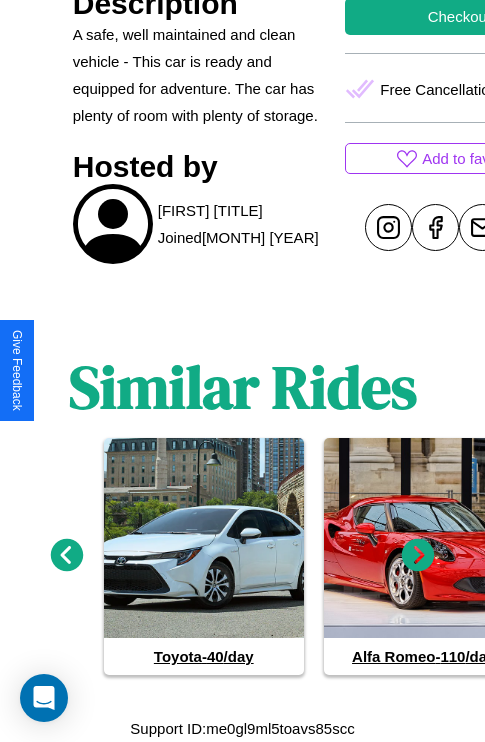 click 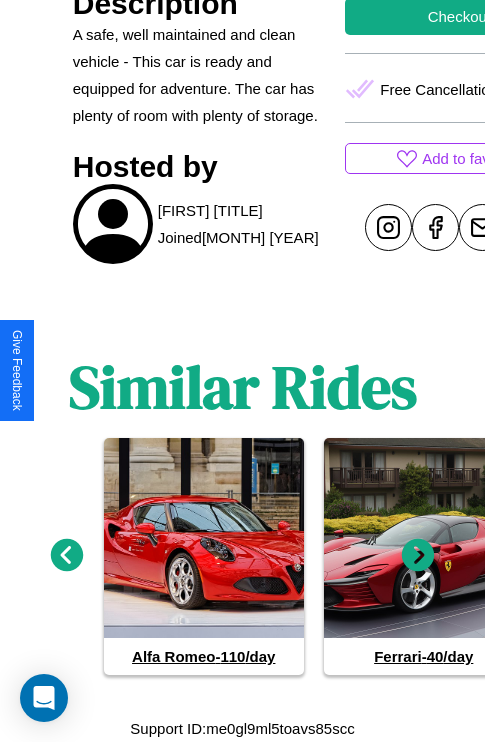 click 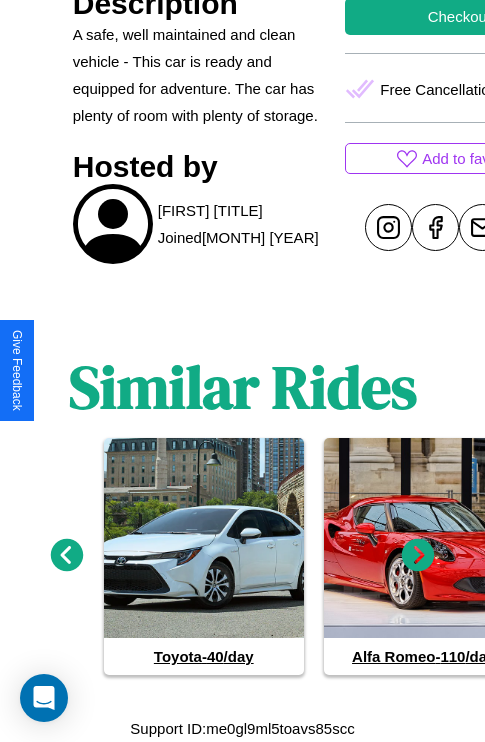 click 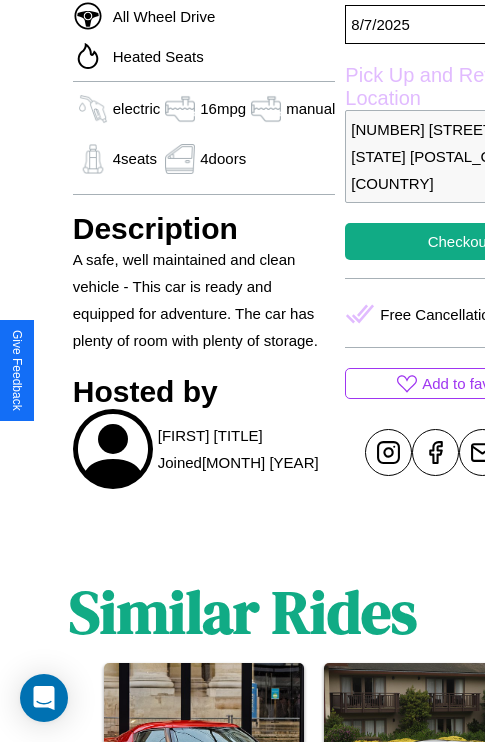 scroll, scrollTop: 529, scrollLeft: 0, axis: vertical 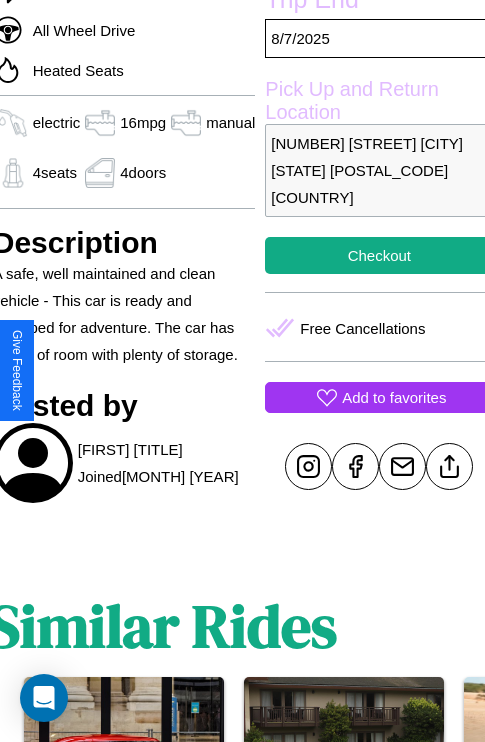 click on "Add to favorites" at bounding box center [394, 397] 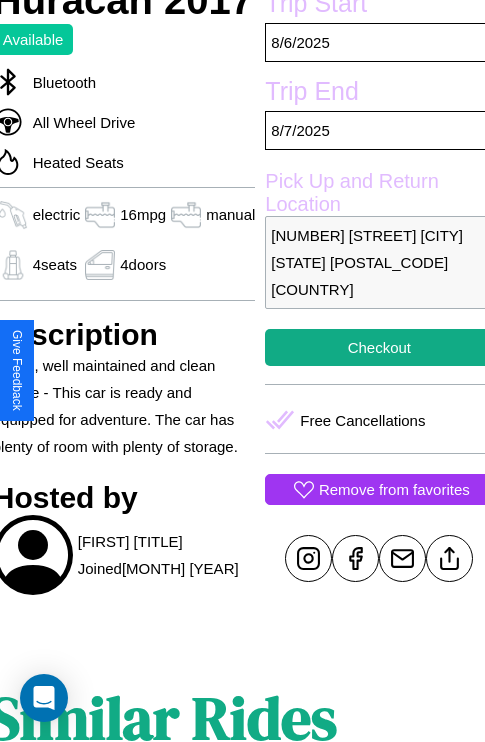 scroll, scrollTop: 408, scrollLeft: 80, axis: both 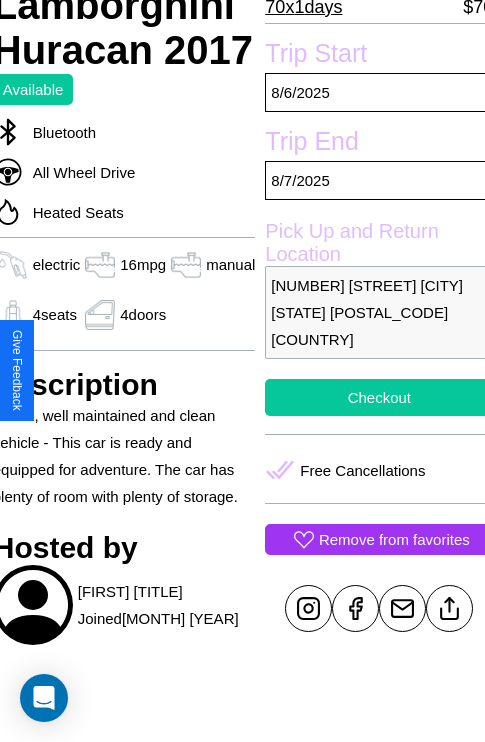 click on "Checkout" at bounding box center [379, 397] 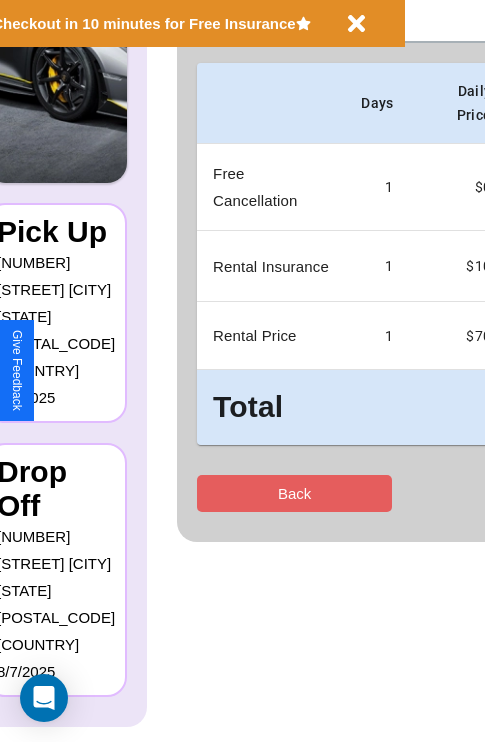 scroll, scrollTop: 0, scrollLeft: 0, axis: both 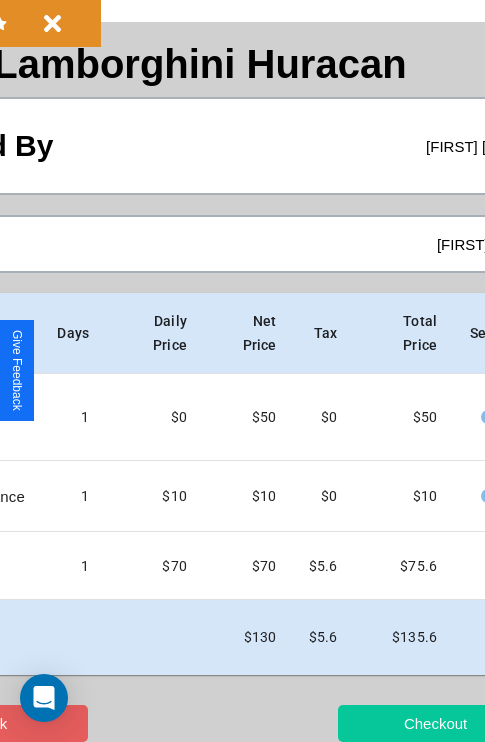 click on "Checkout" at bounding box center [435, 723] 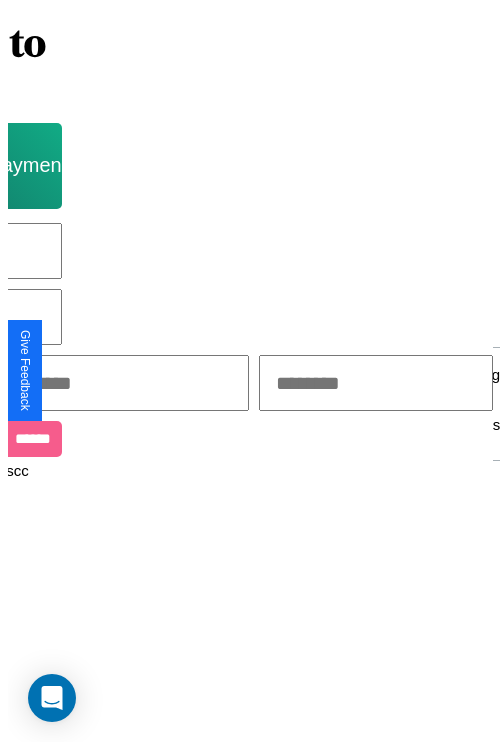 scroll, scrollTop: 0, scrollLeft: 0, axis: both 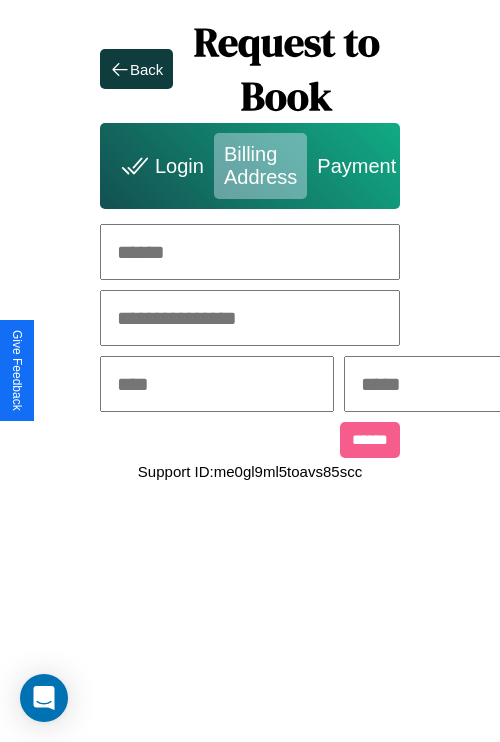 click at bounding box center (250, 252) 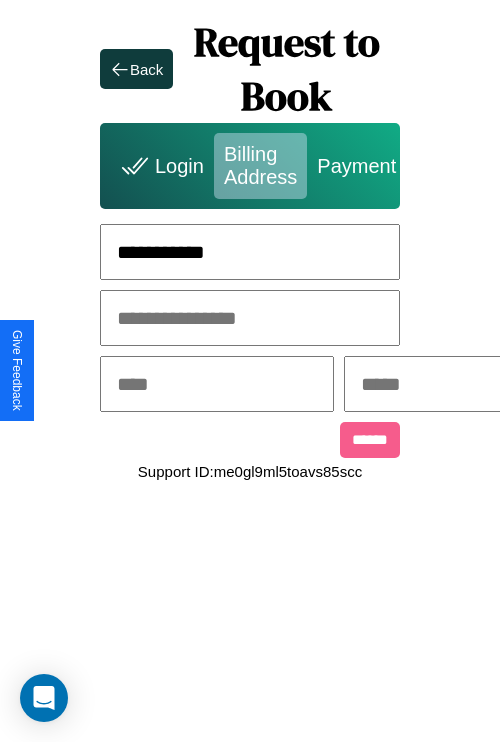 type on "**********" 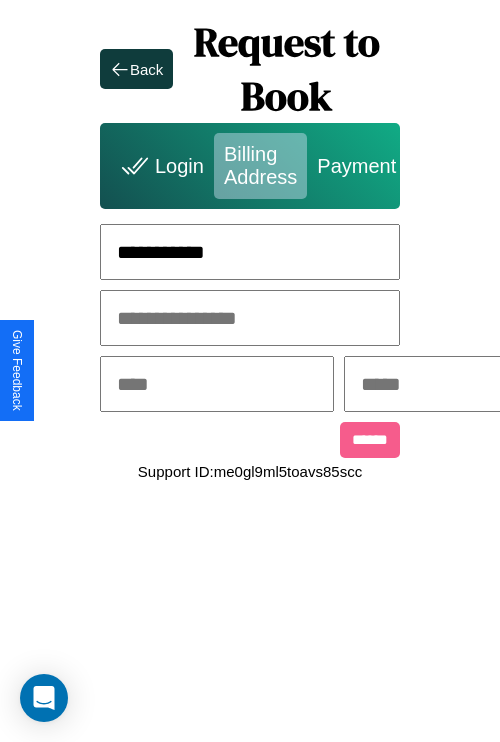 click at bounding box center [217, 384] 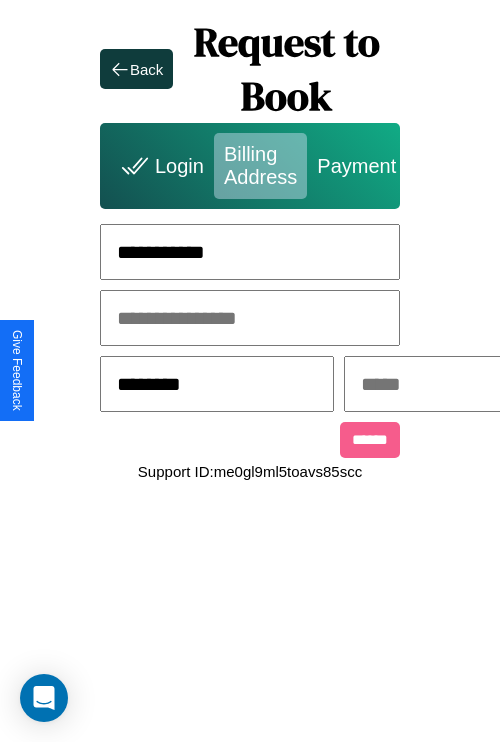 type on "********" 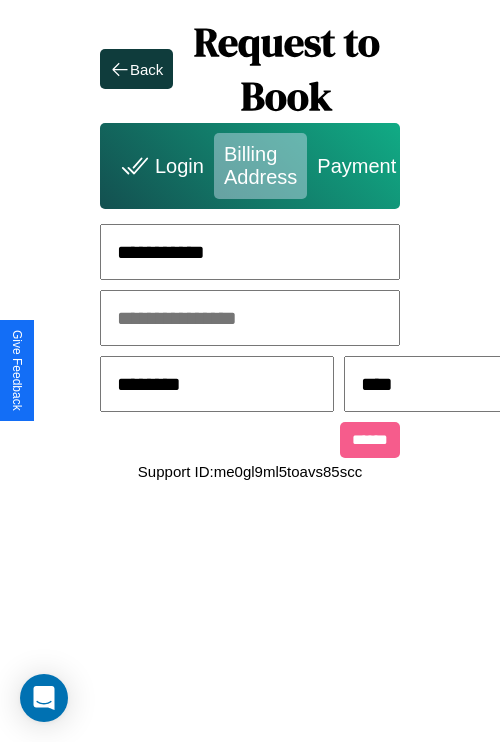 scroll, scrollTop: 0, scrollLeft: 517, axis: horizontal 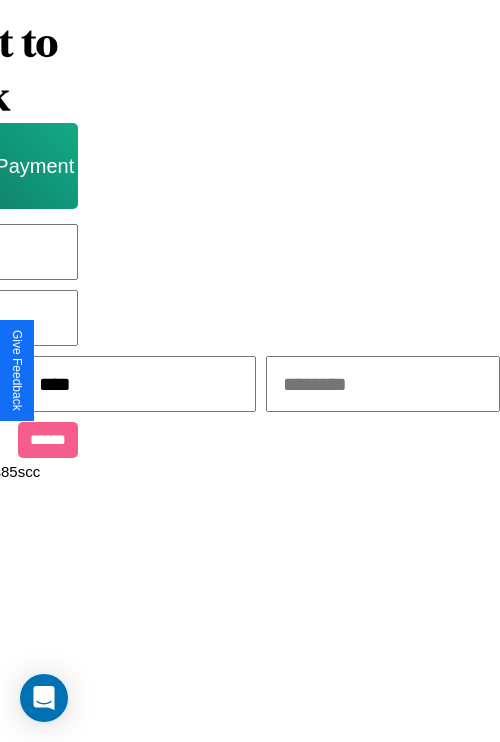 type on "****" 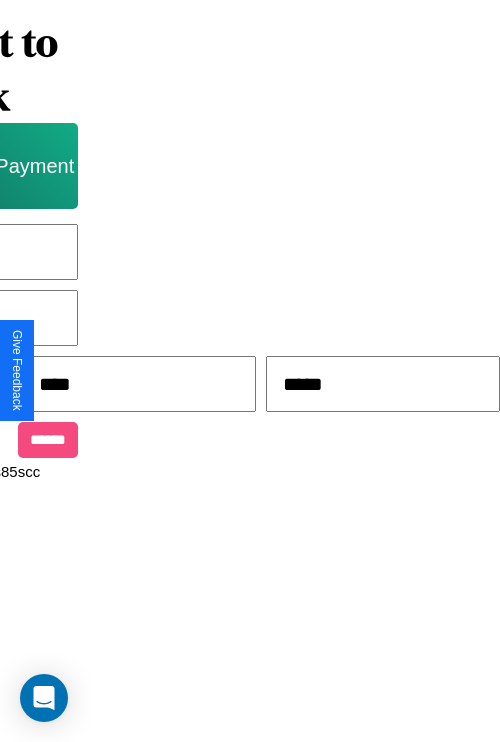 type on "*****" 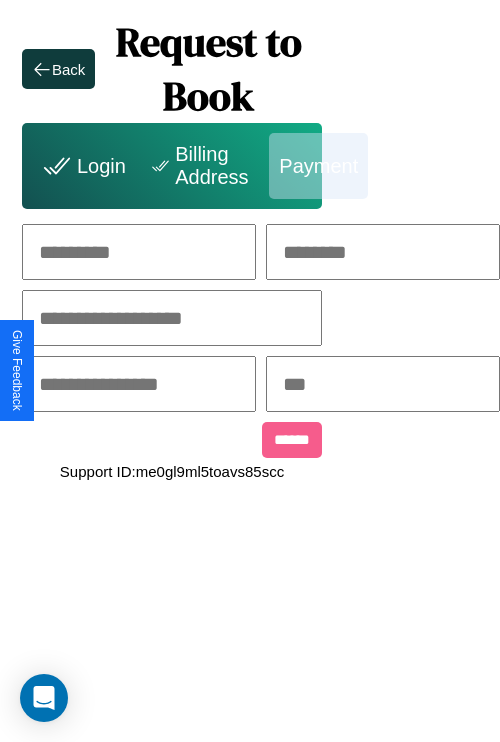 scroll, scrollTop: 0, scrollLeft: 208, axis: horizontal 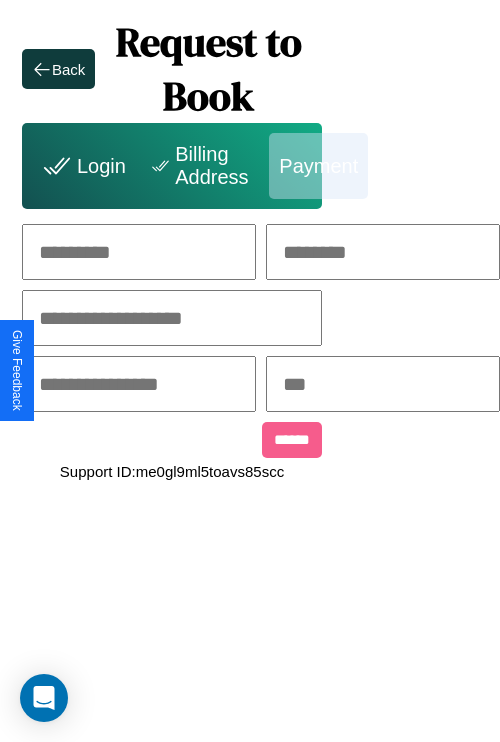 click at bounding box center [139, 252] 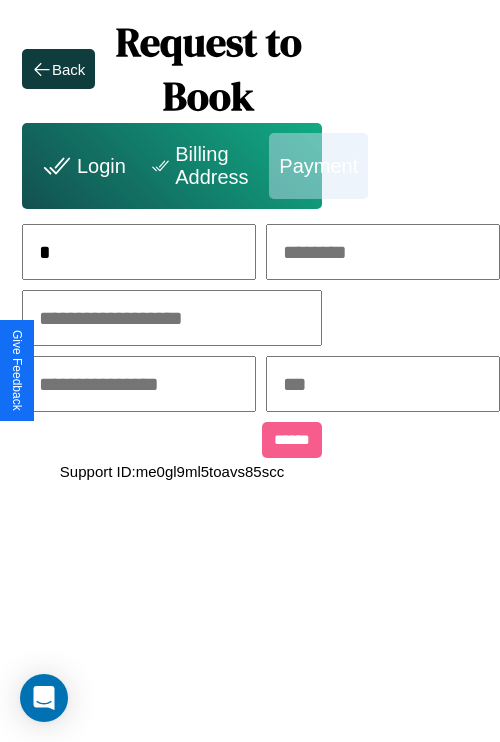 scroll, scrollTop: 0, scrollLeft: 130, axis: horizontal 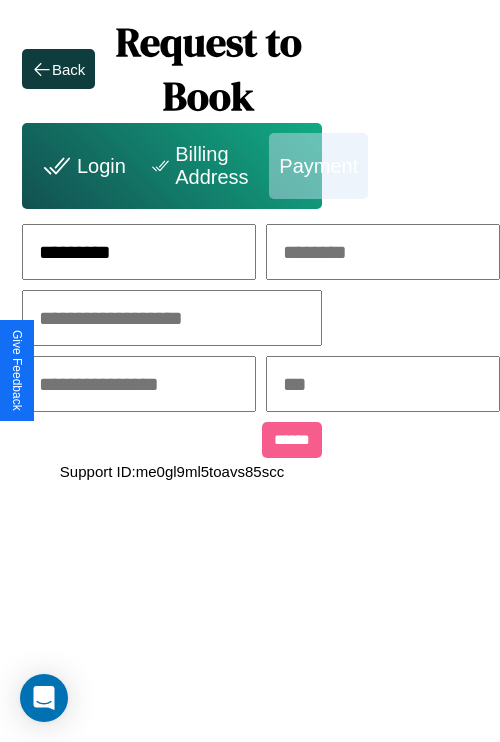 type on "*********" 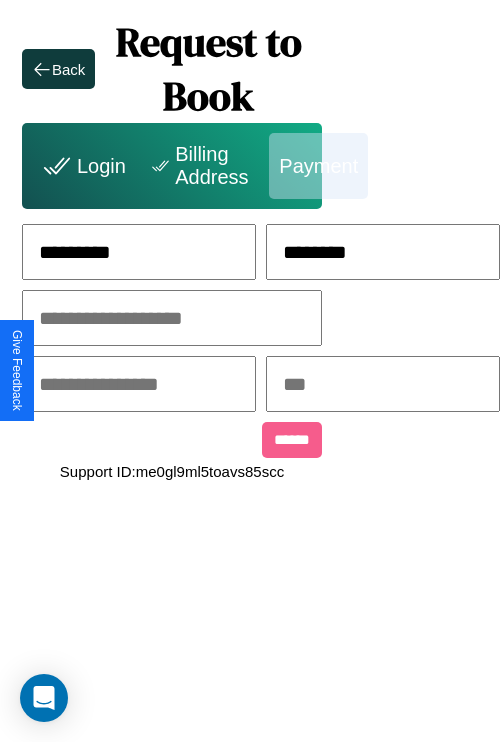 type on "********" 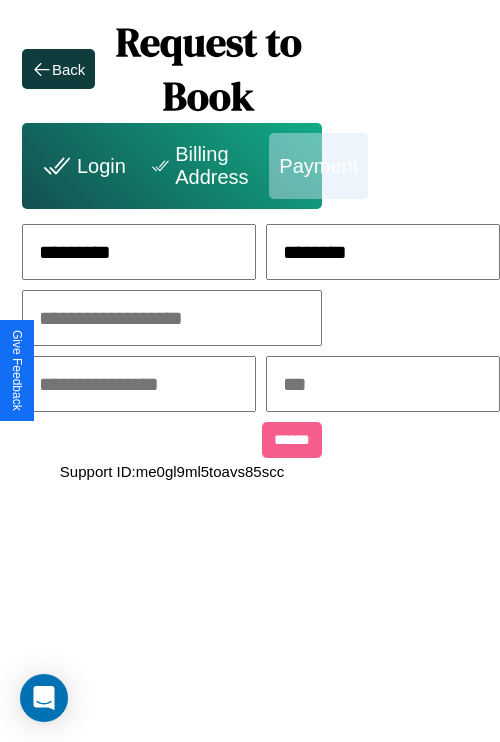 click at bounding box center (172, 318) 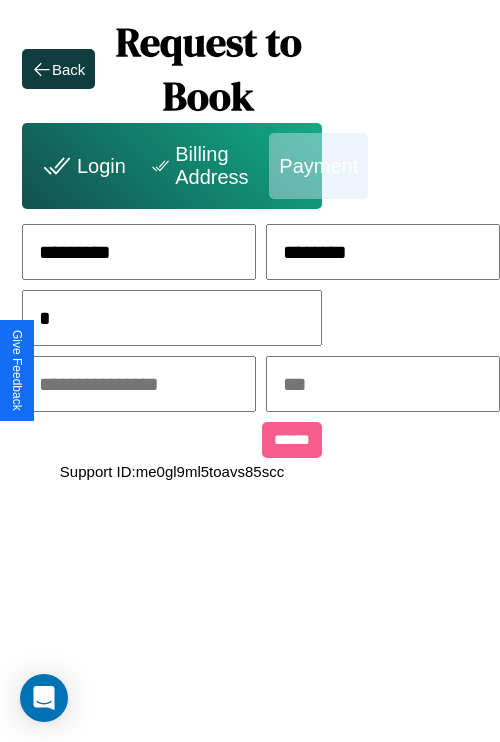 scroll, scrollTop: 0, scrollLeft: 128, axis: horizontal 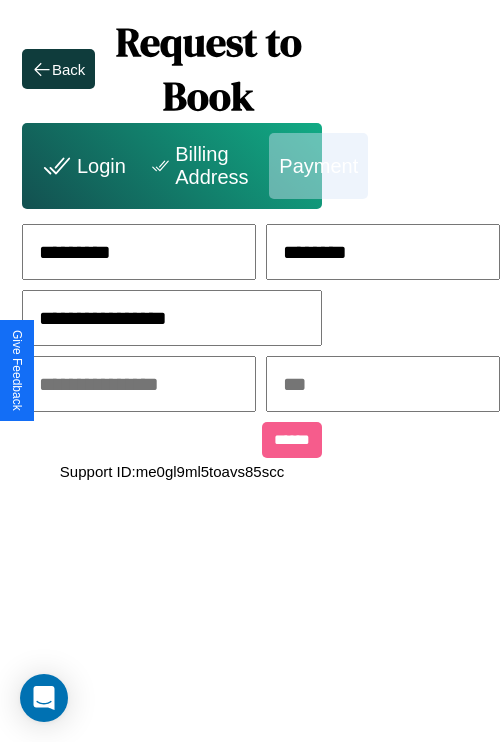 type on "**********" 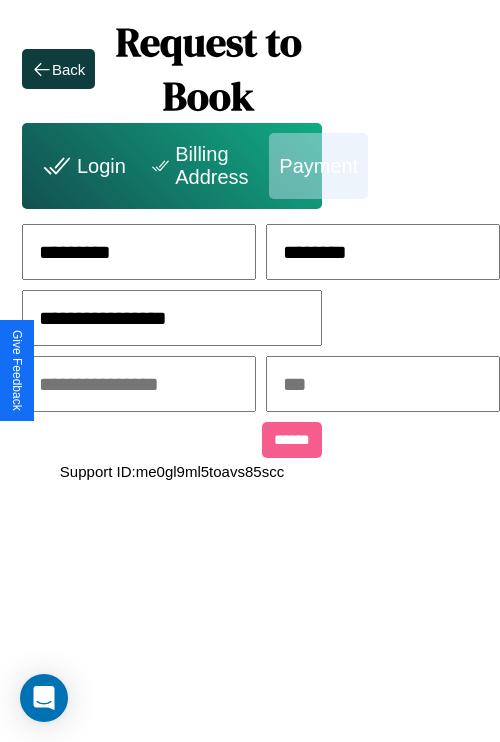 click at bounding box center [139, 384] 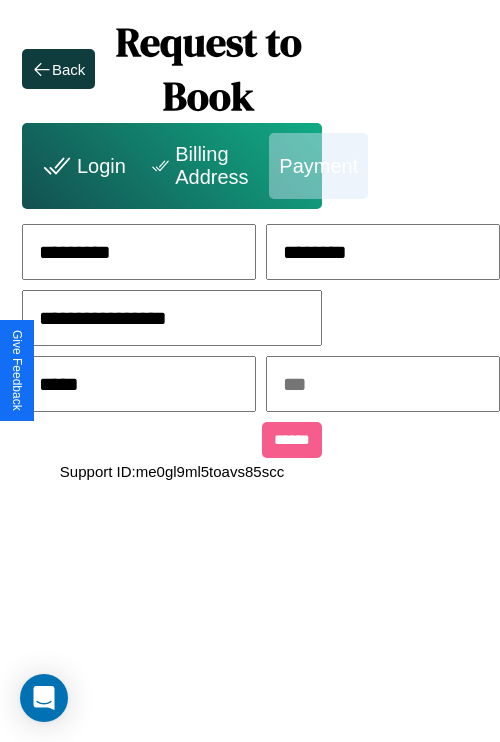 type on "*****" 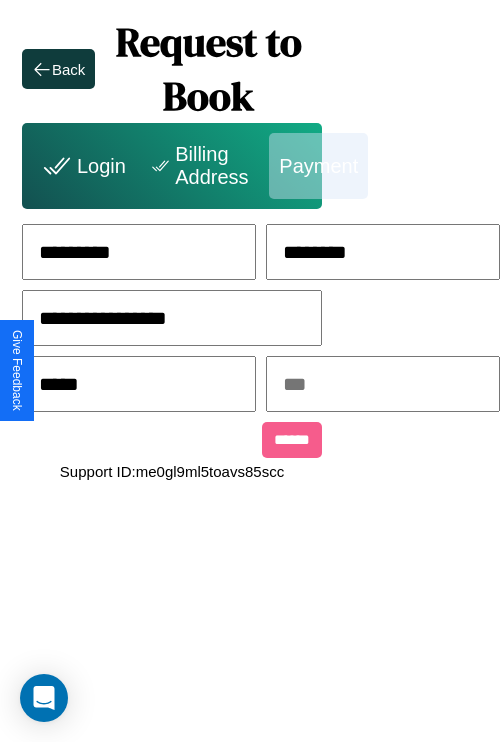 click at bounding box center [383, 384] 